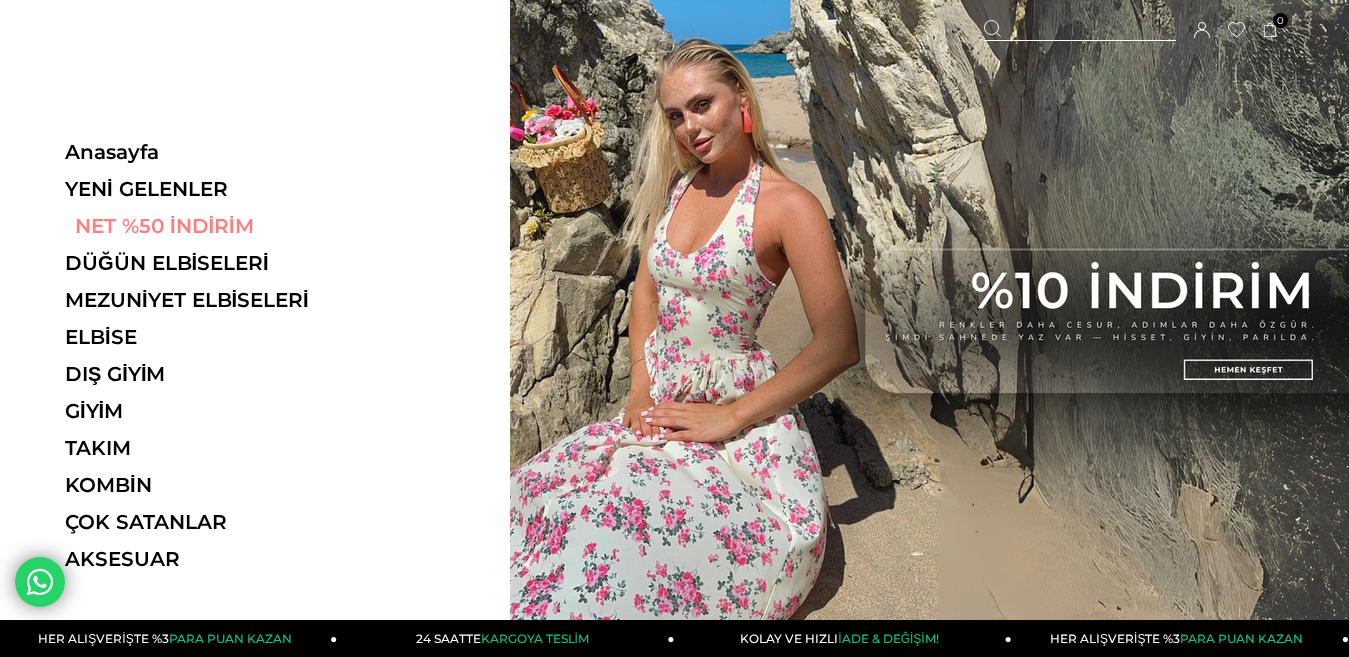 scroll, scrollTop: 0, scrollLeft: 0, axis: both 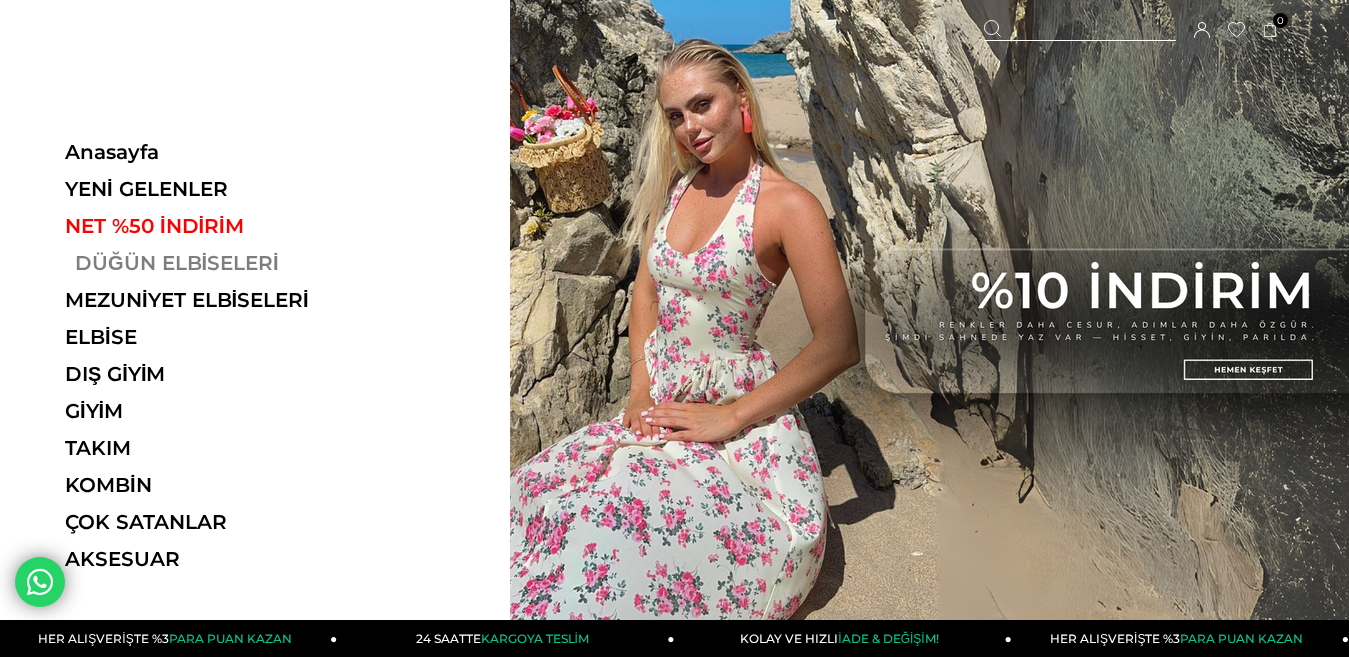 drag, startPoint x: 190, startPoint y: 251, endPoint x: 191, endPoint y: 268, distance: 17.029387 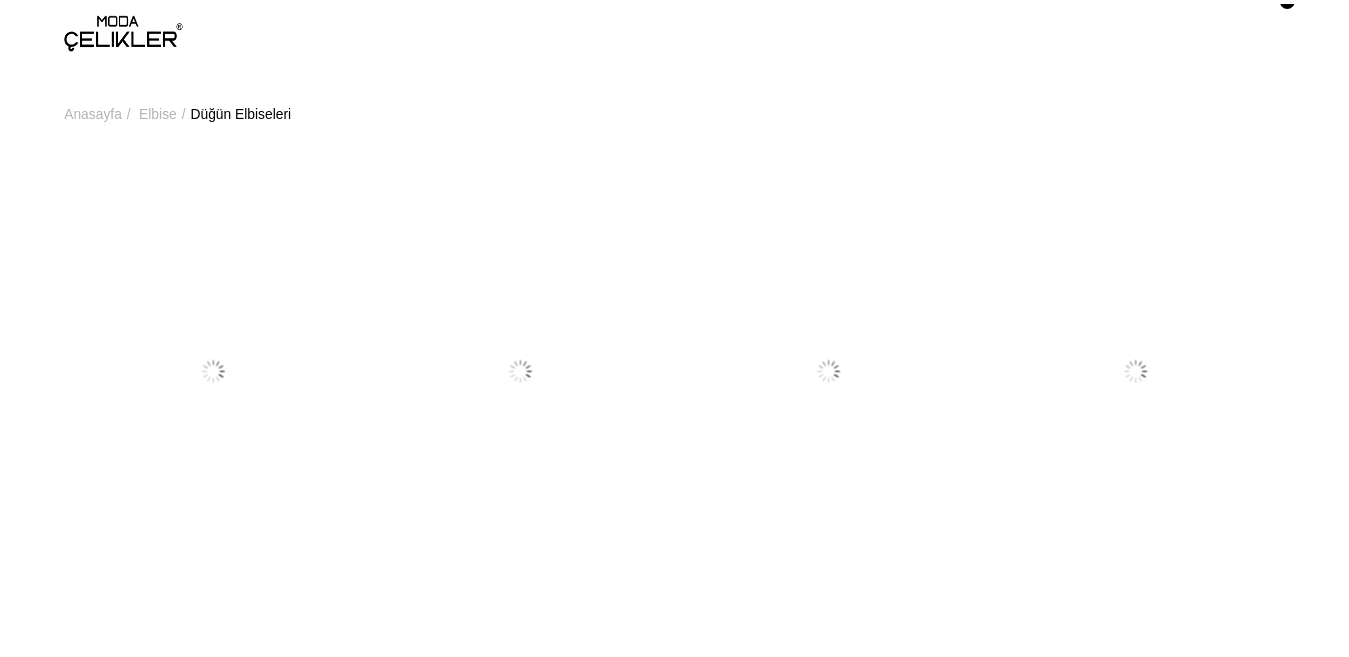 scroll, scrollTop: 0, scrollLeft: 0, axis: both 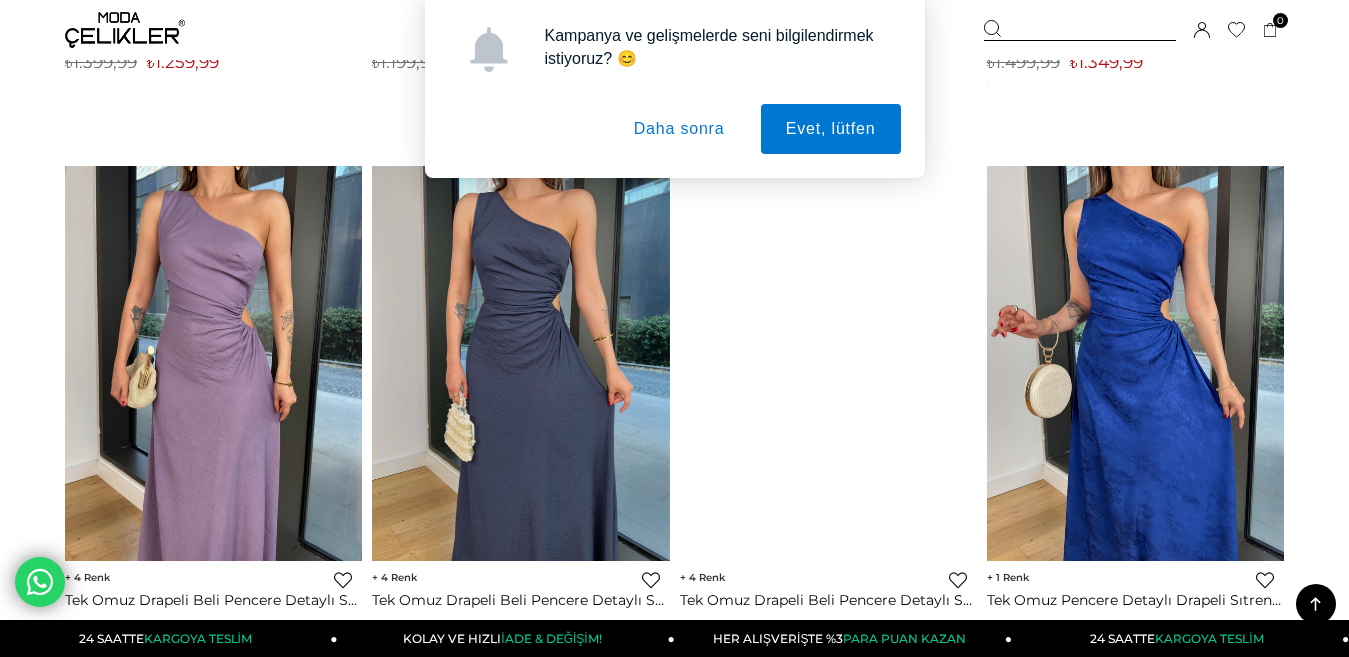 click on "Daha sonra" at bounding box center [679, 129] 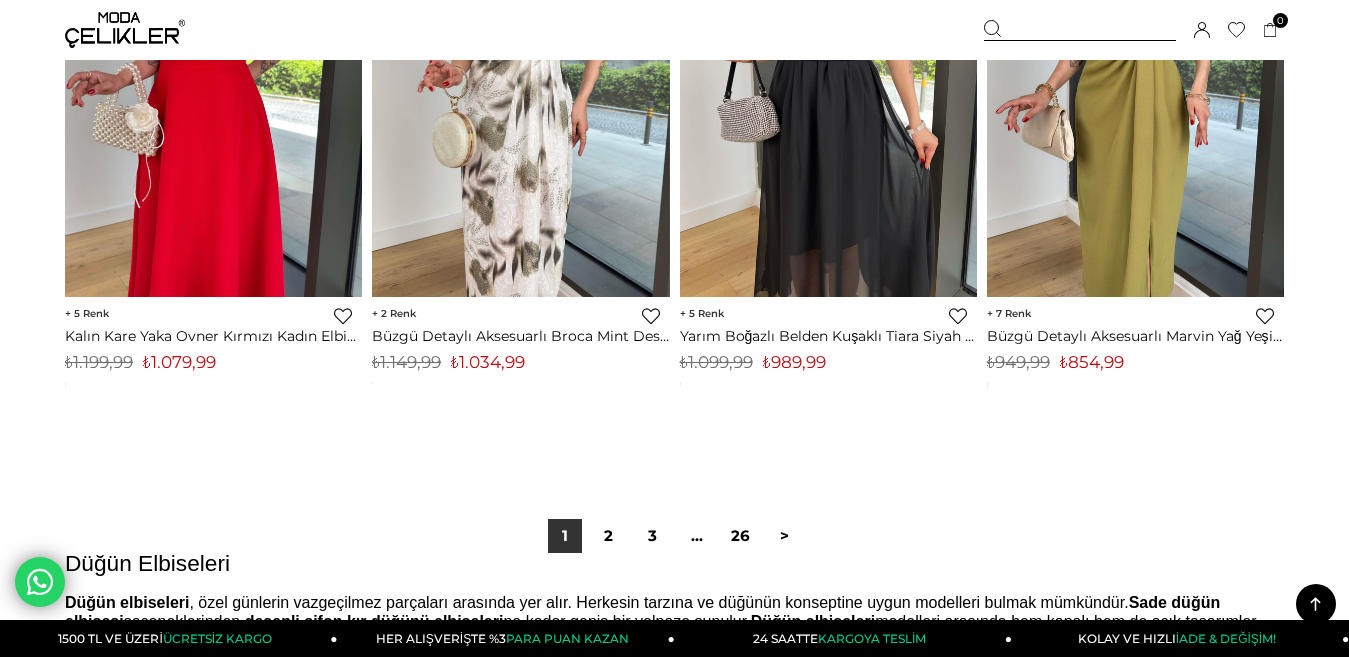 scroll, scrollTop: 11400, scrollLeft: 0, axis: vertical 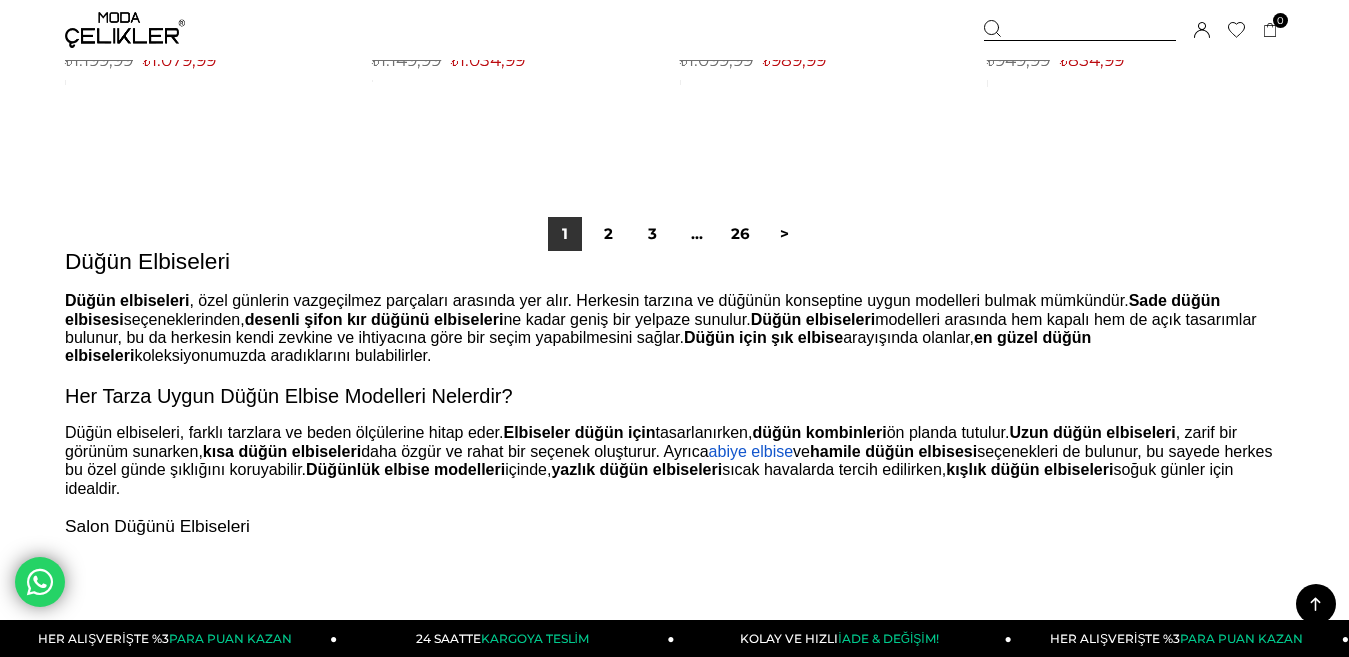 click on "2" at bounding box center (609, 234) 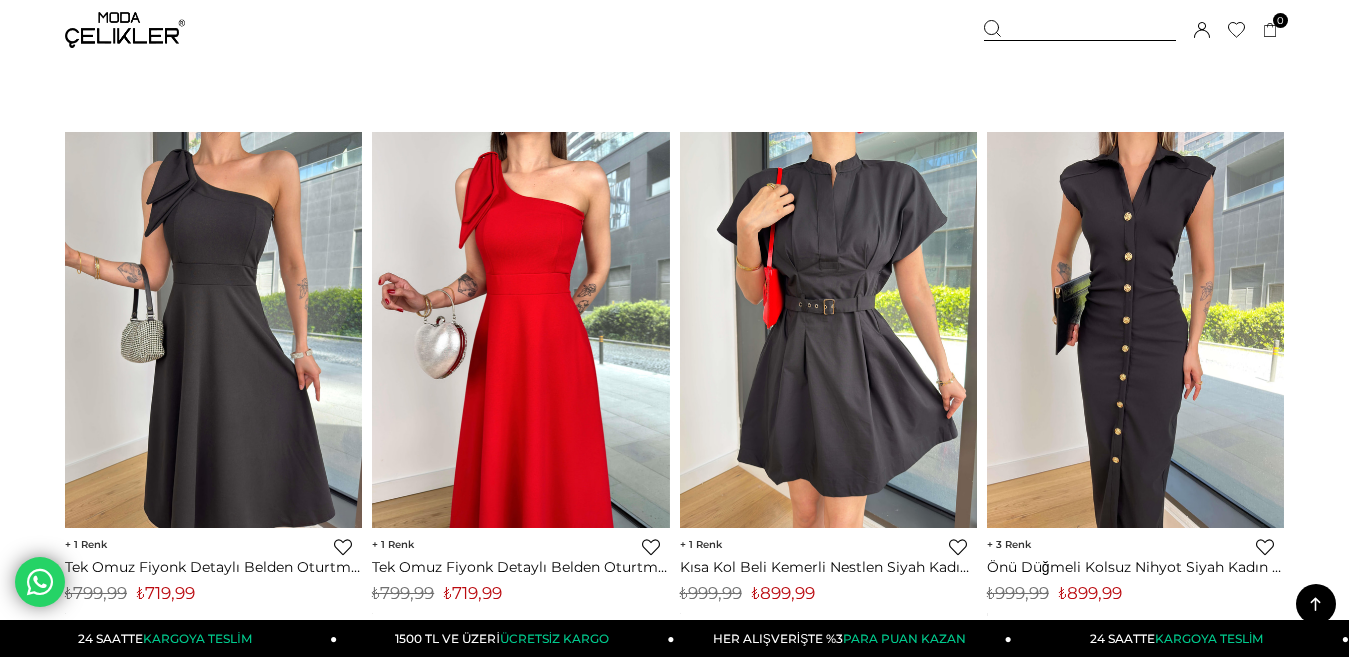 scroll, scrollTop: 4200, scrollLeft: 0, axis: vertical 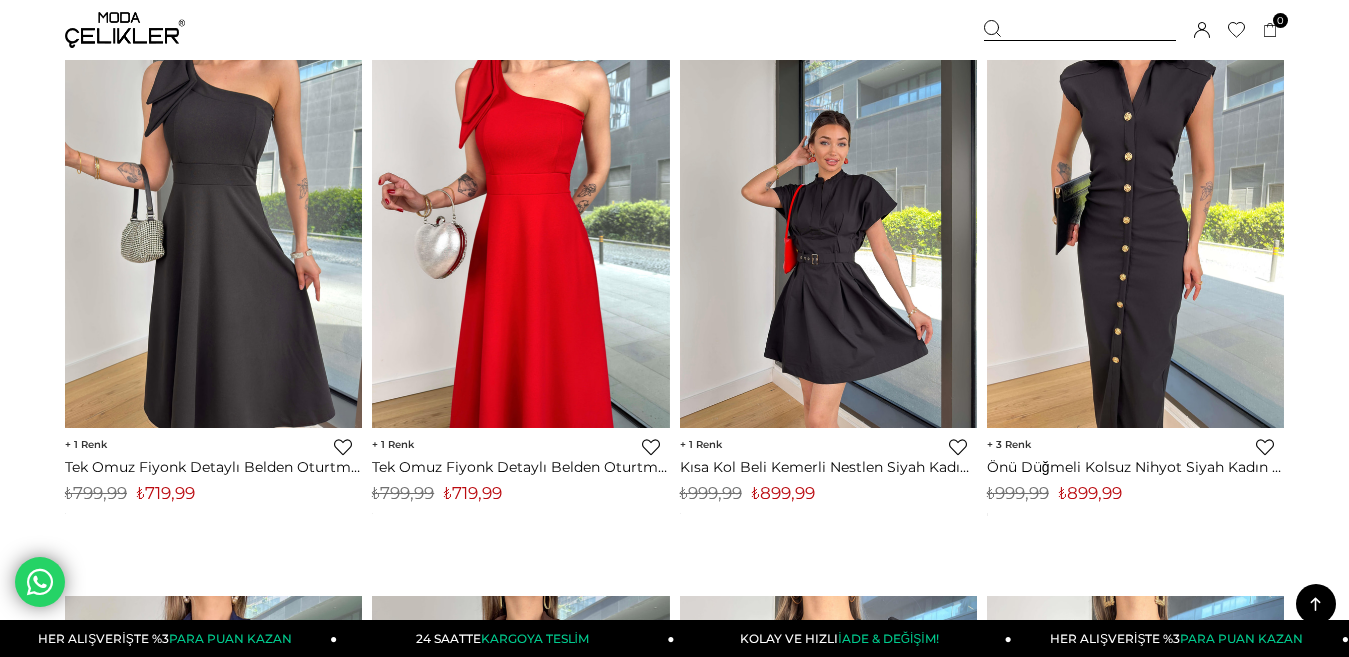 click at bounding box center (828, 230) 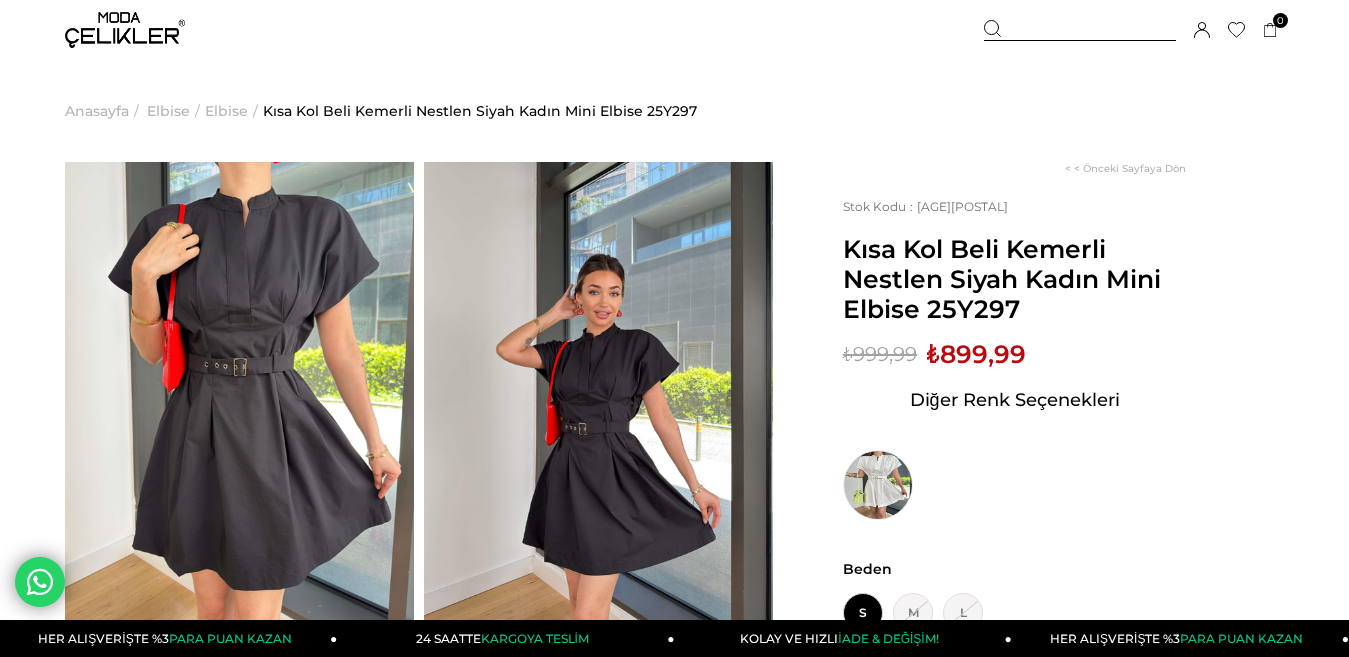 scroll, scrollTop: 200, scrollLeft: 0, axis: vertical 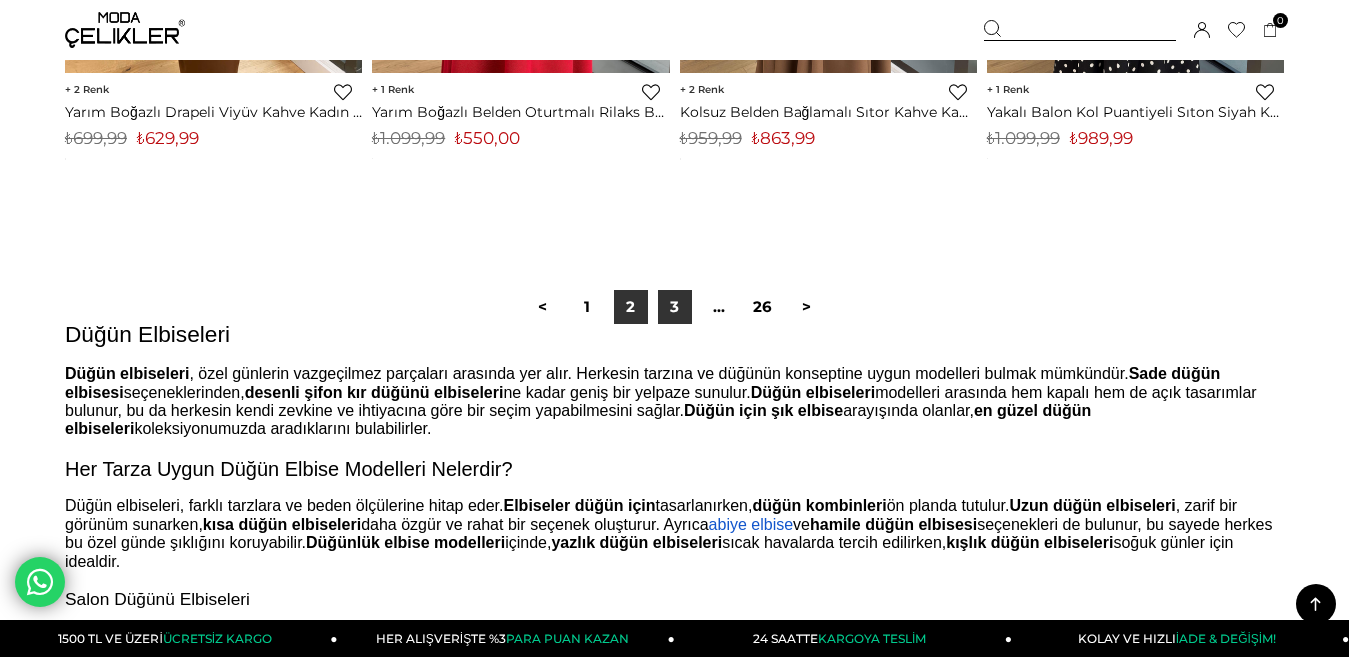 click on "3" at bounding box center (675, 307) 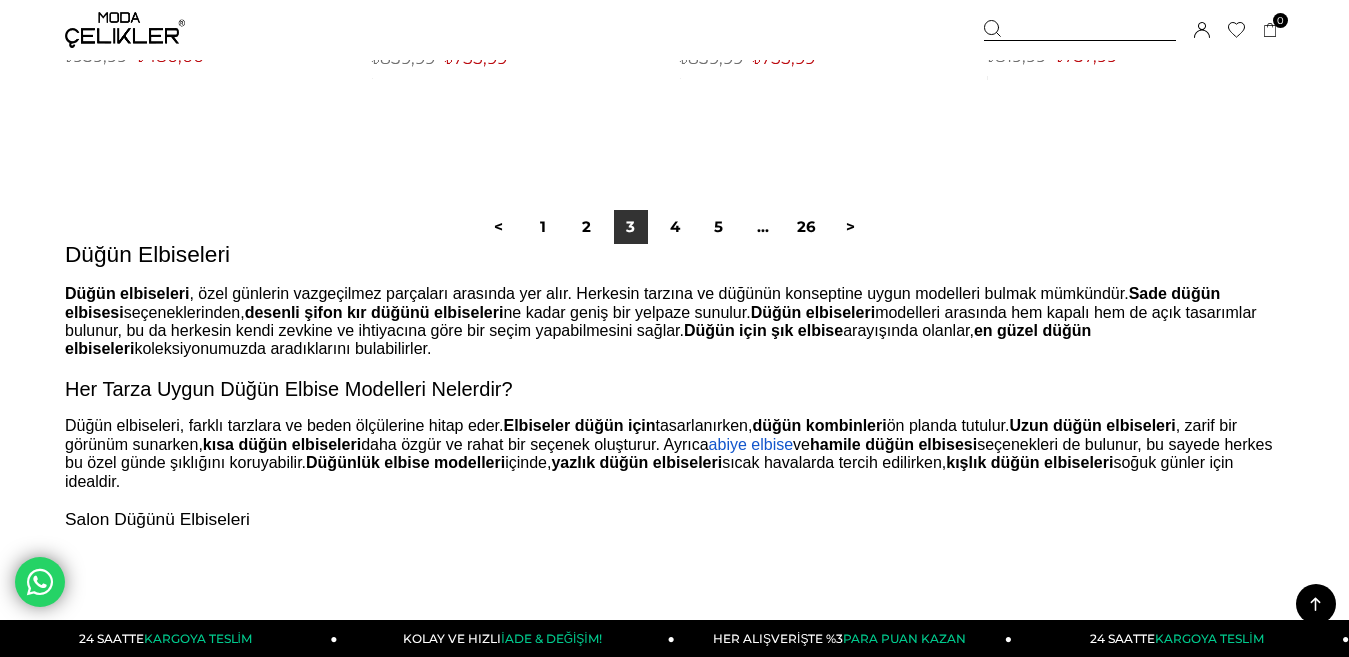 scroll, scrollTop: 11400, scrollLeft: 0, axis: vertical 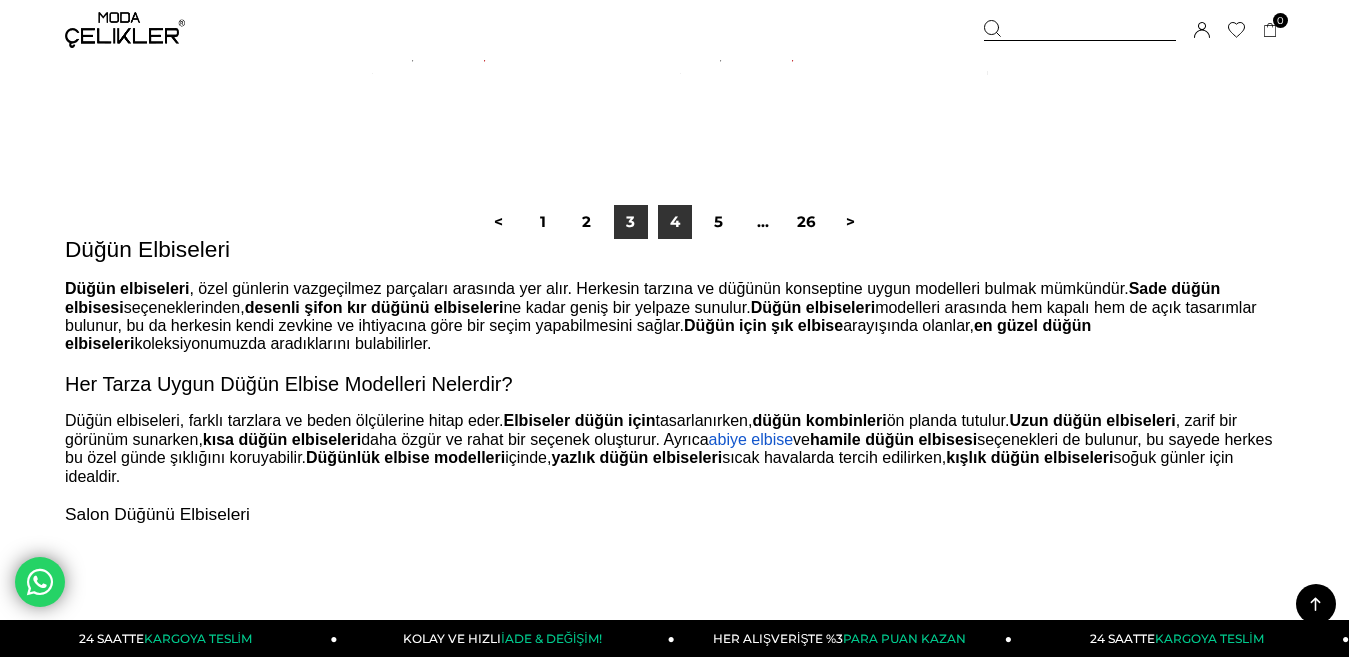 click on "4" at bounding box center [675, 222] 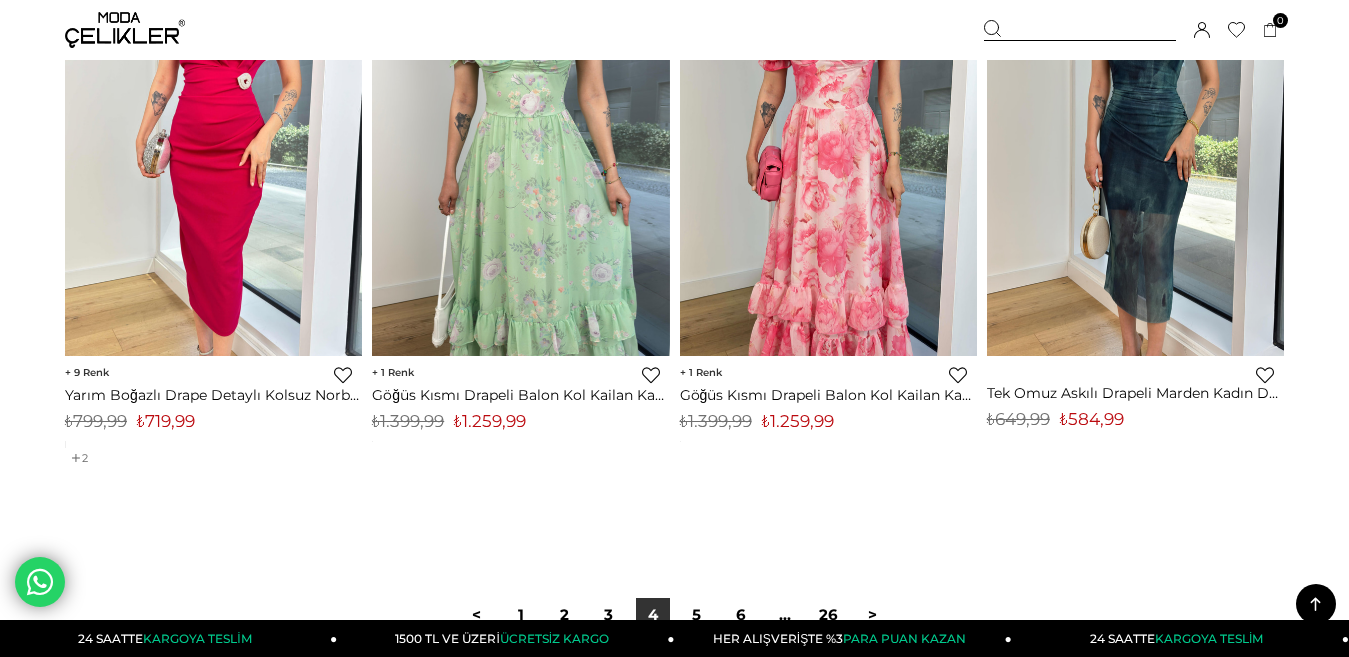 scroll, scrollTop: 11200, scrollLeft: 0, axis: vertical 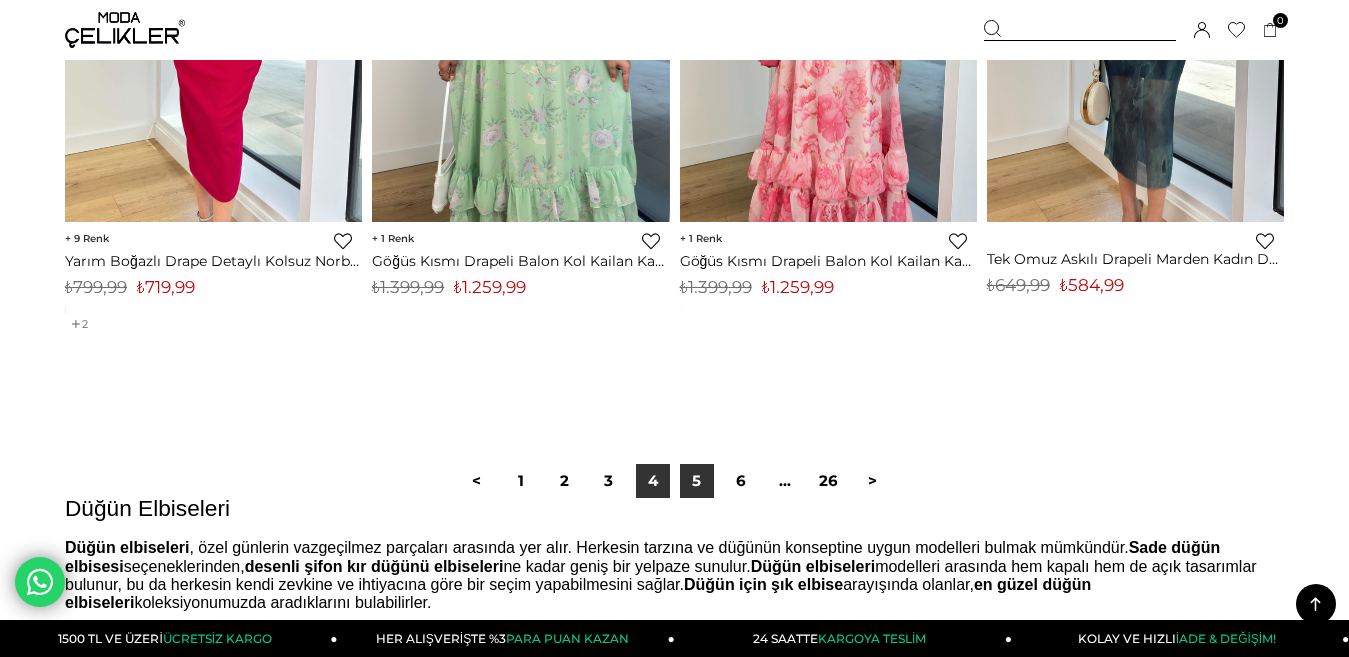 click on "5" at bounding box center (697, 481) 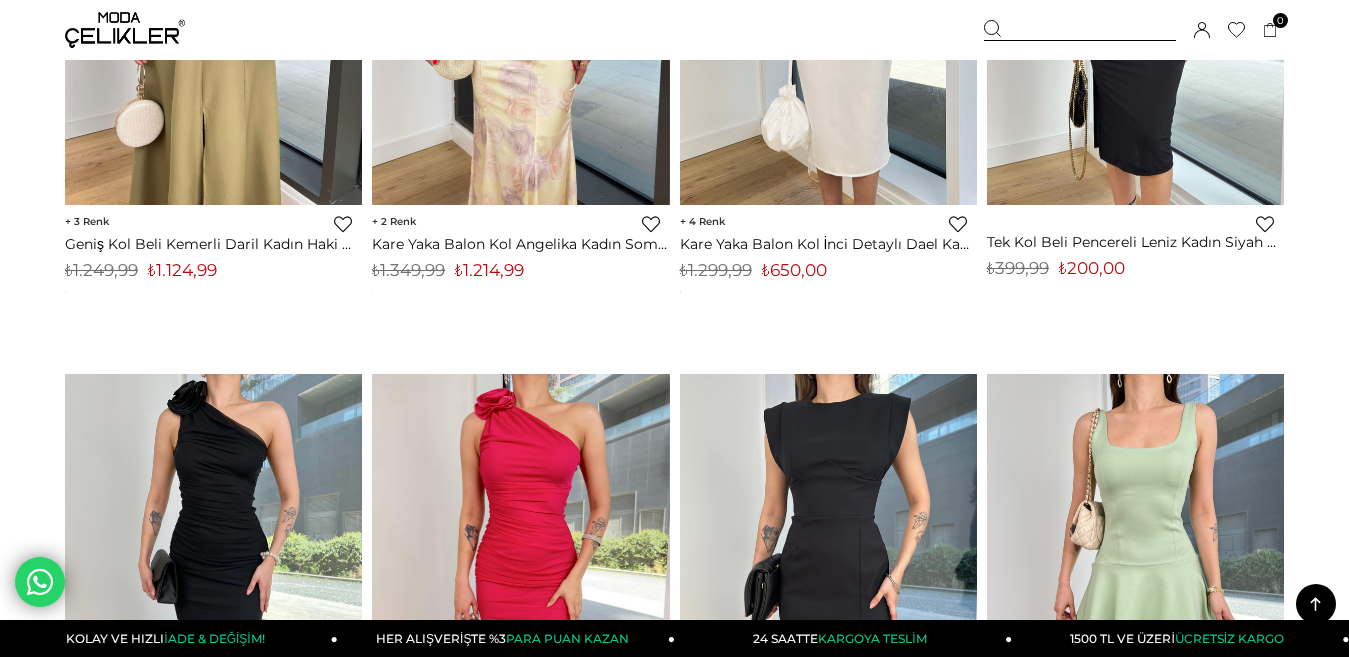 scroll, scrollTop: 4600, scrollLeft: 0, axis: vertical 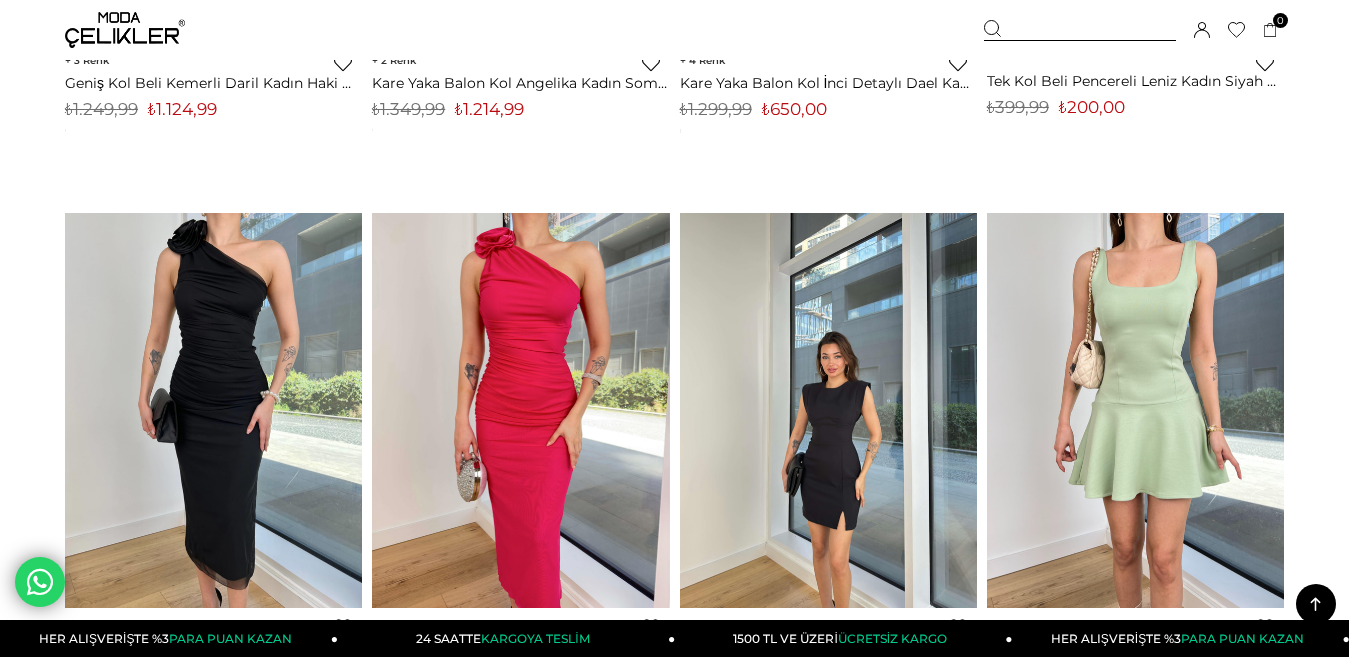 click at bounding box center [829, 410] 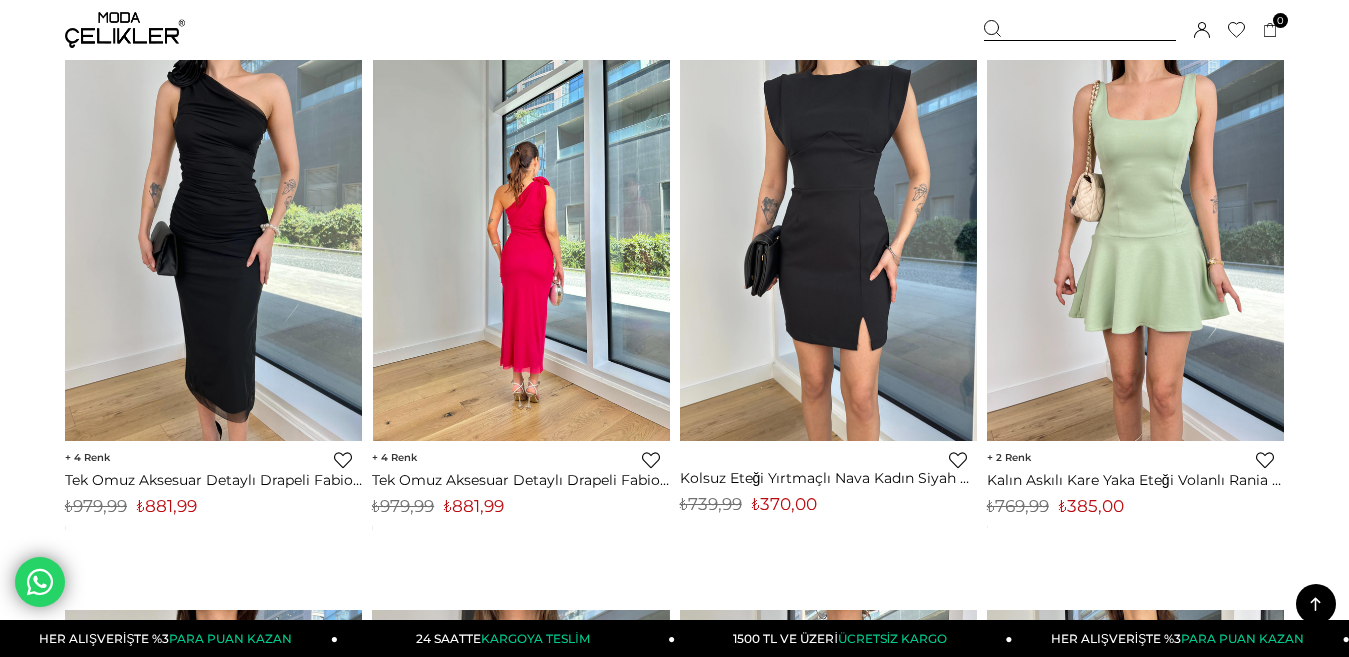 scroll, scrollTop: 4800, scrollLeft: 0, axis: vertical 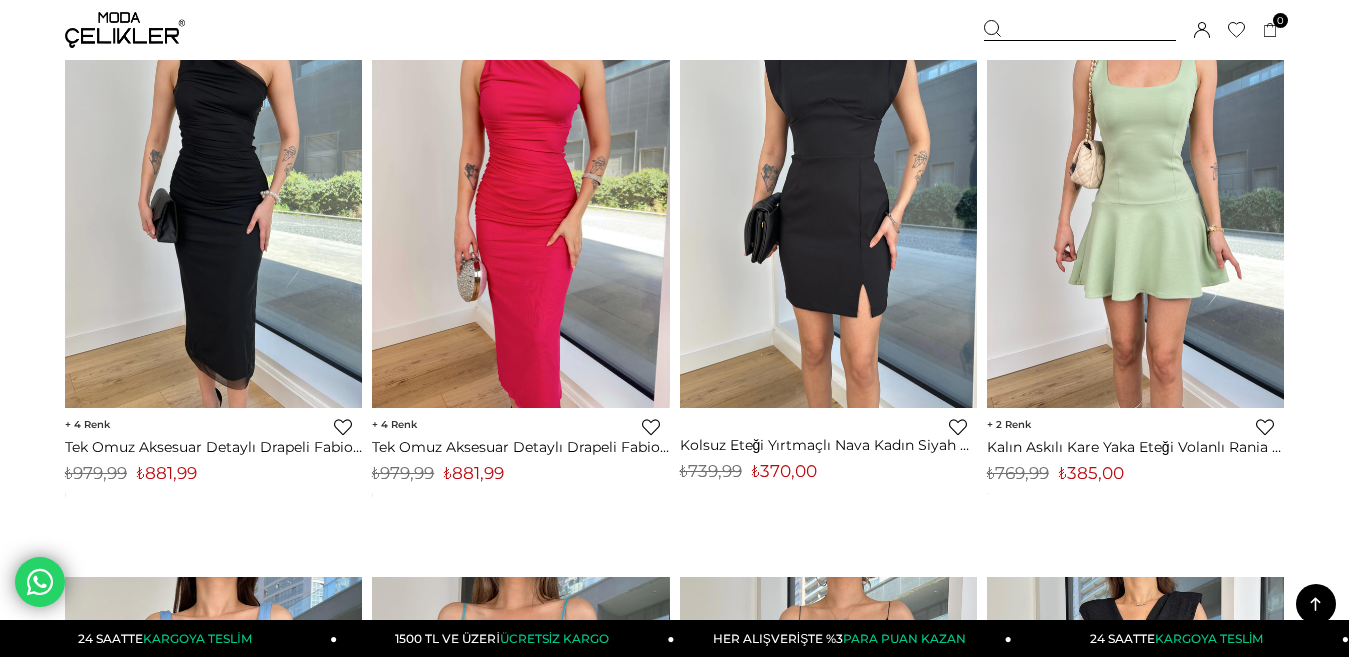click at bounding box center [828, 210] 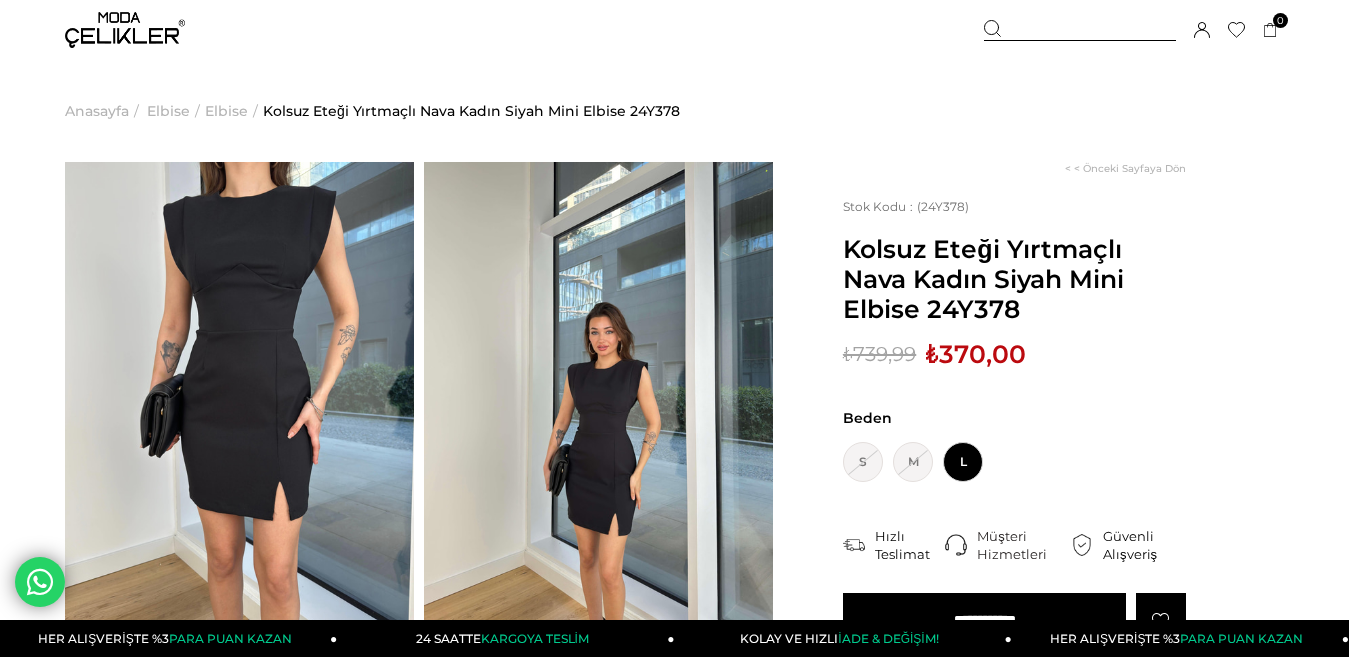 scroll, scrollTop: 0, scrollLeft: 0, axis: both 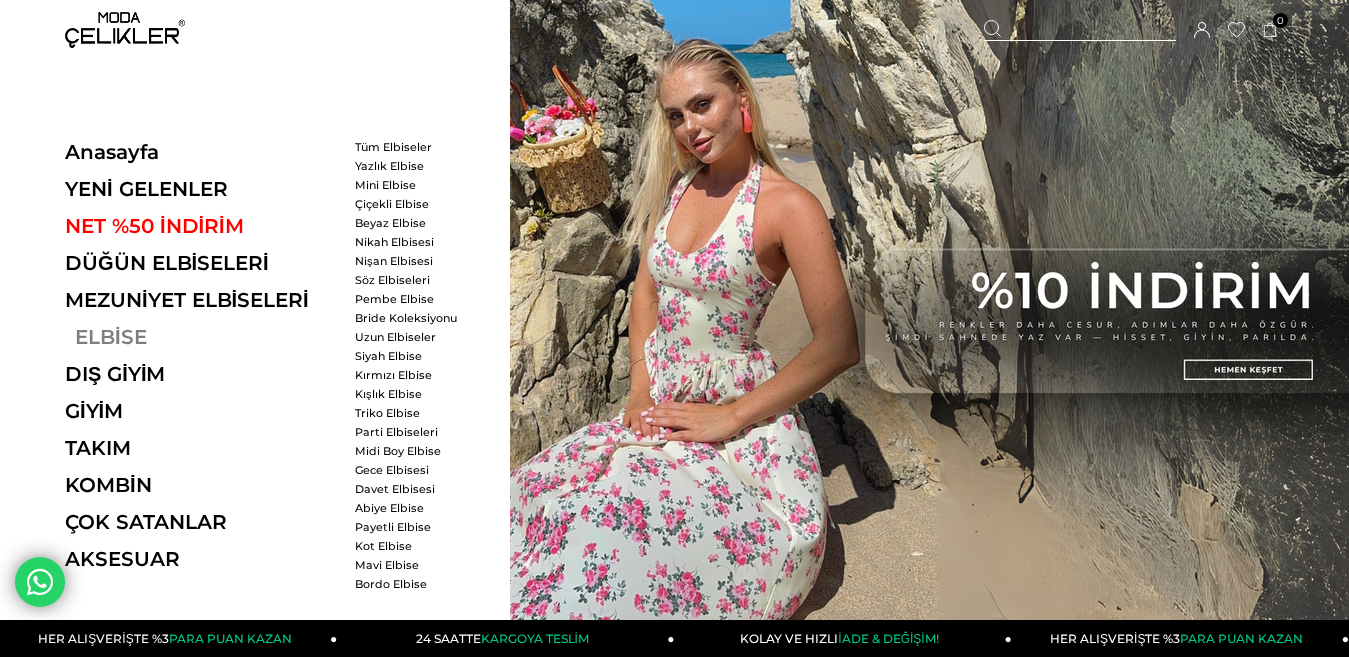click on "ELBİSE" at bounding box center [202, 337] 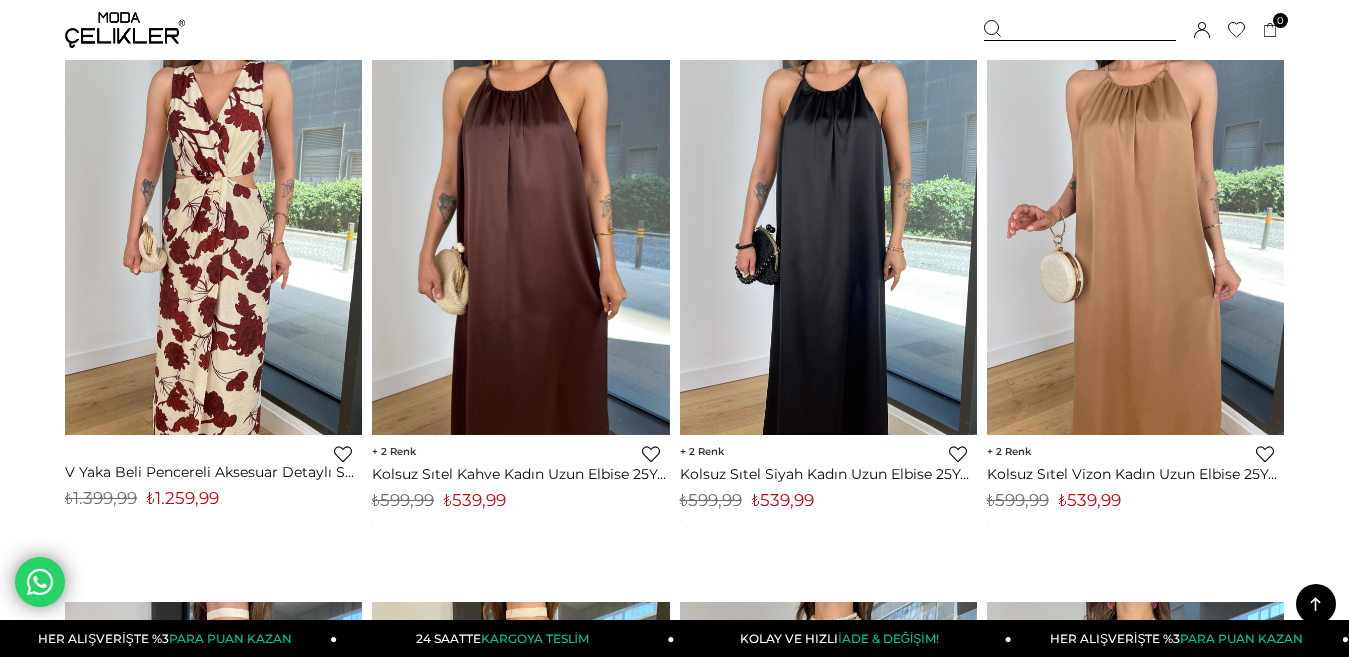scroll, scrollTop: 800, scrollLeft: 0, axis: vertical 